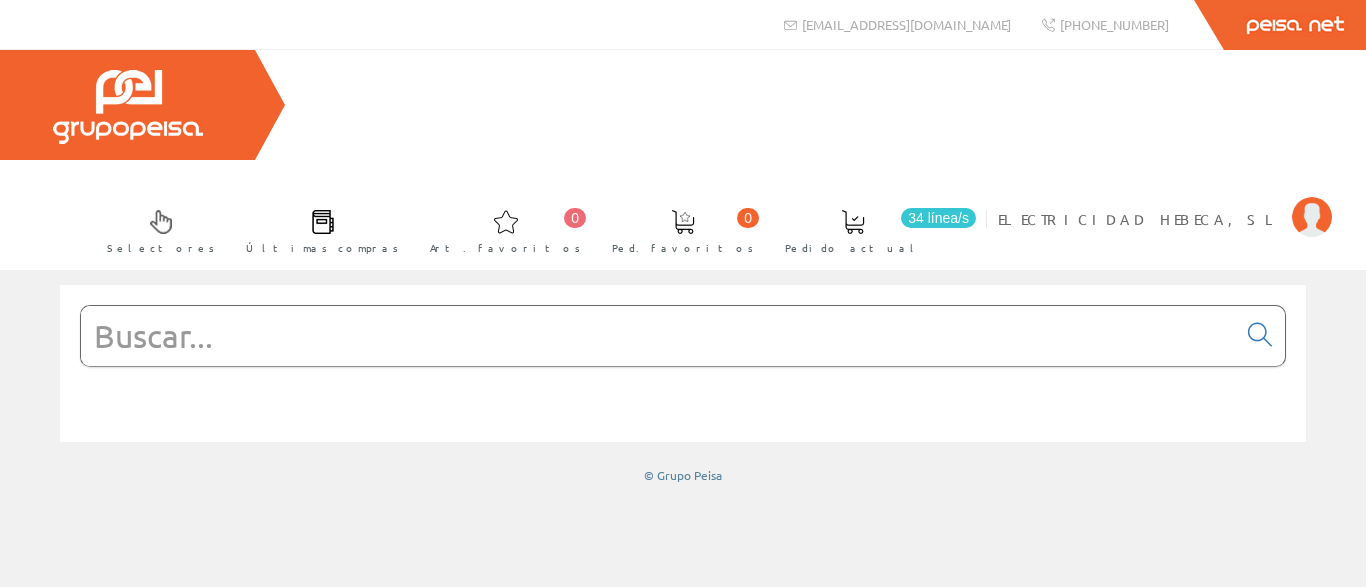 click at bounding box center (658, 336) 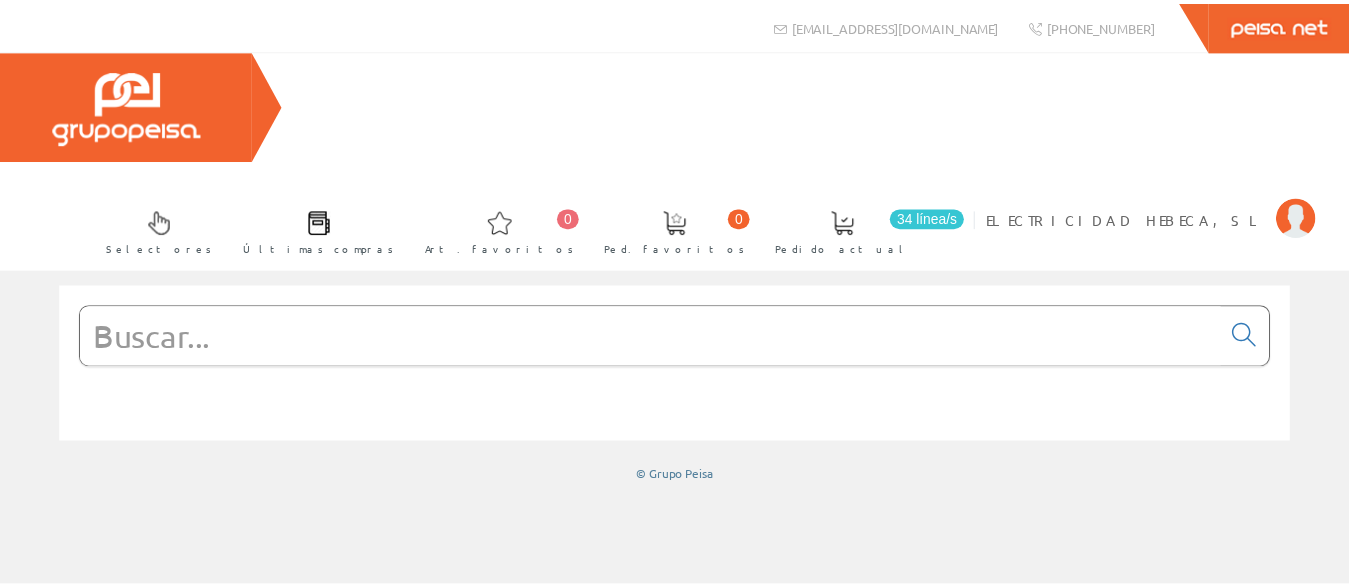 scroll, scrollTop: 0, scrollLeft: 0, axis: both 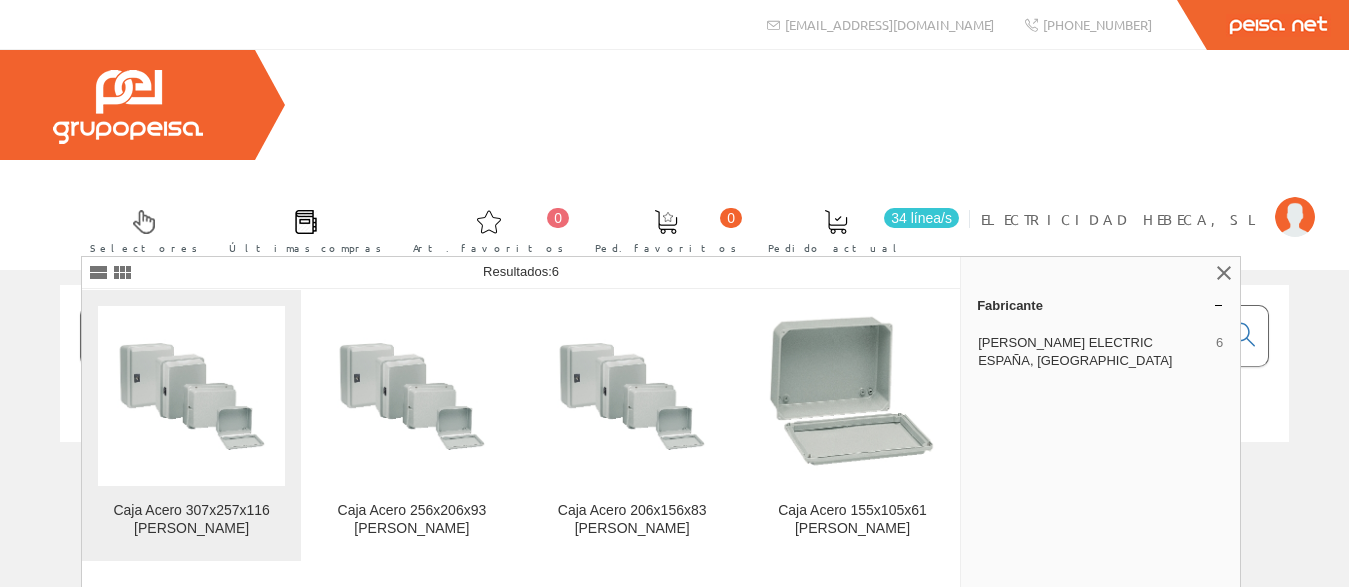 type on "nsydbn" 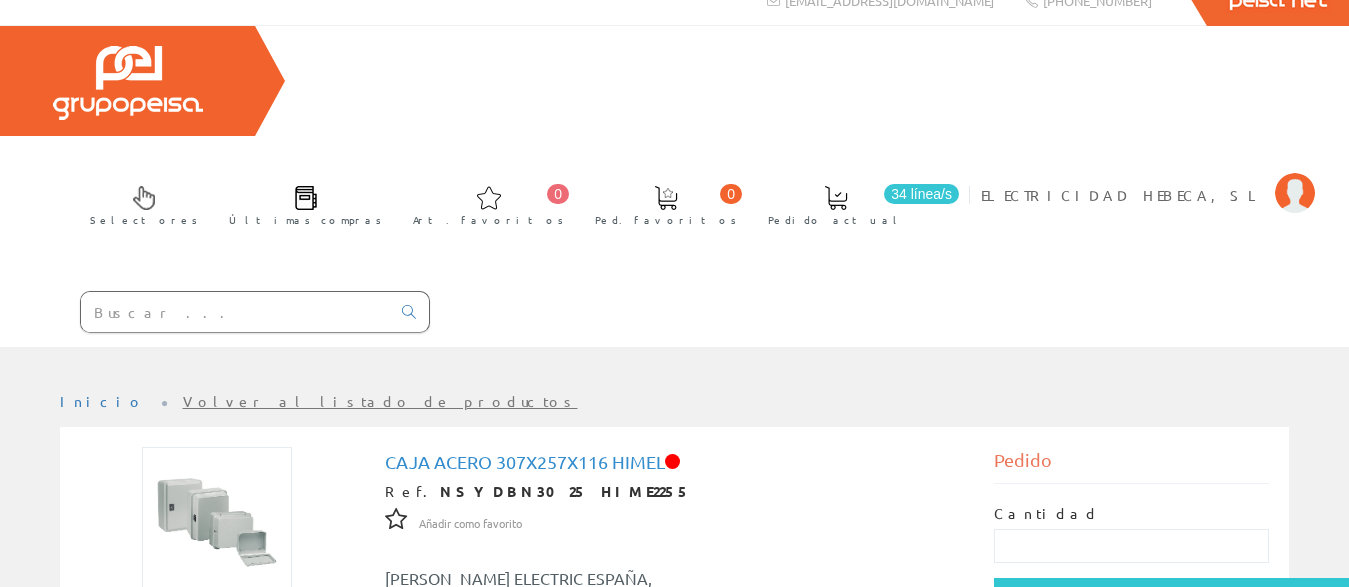 scroll, scrollTop: 0, scrollLeft: 0, axis: both 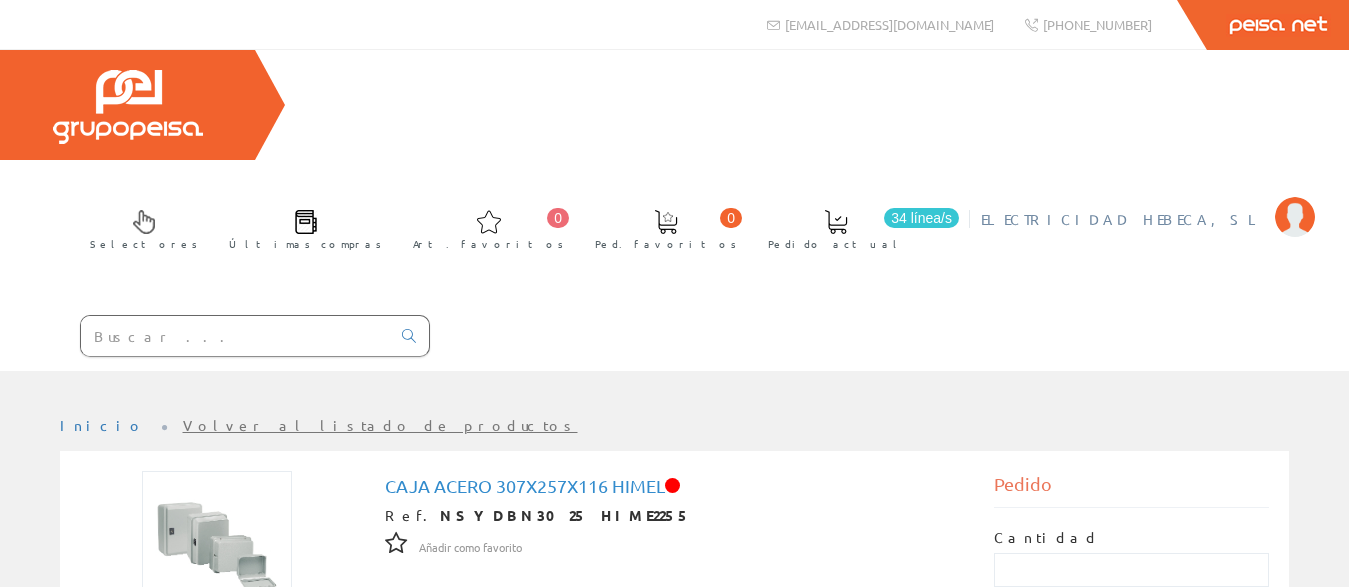 click on "ELECTRICIDAD HEBECA, SL" at bounding box center [1123, 219] 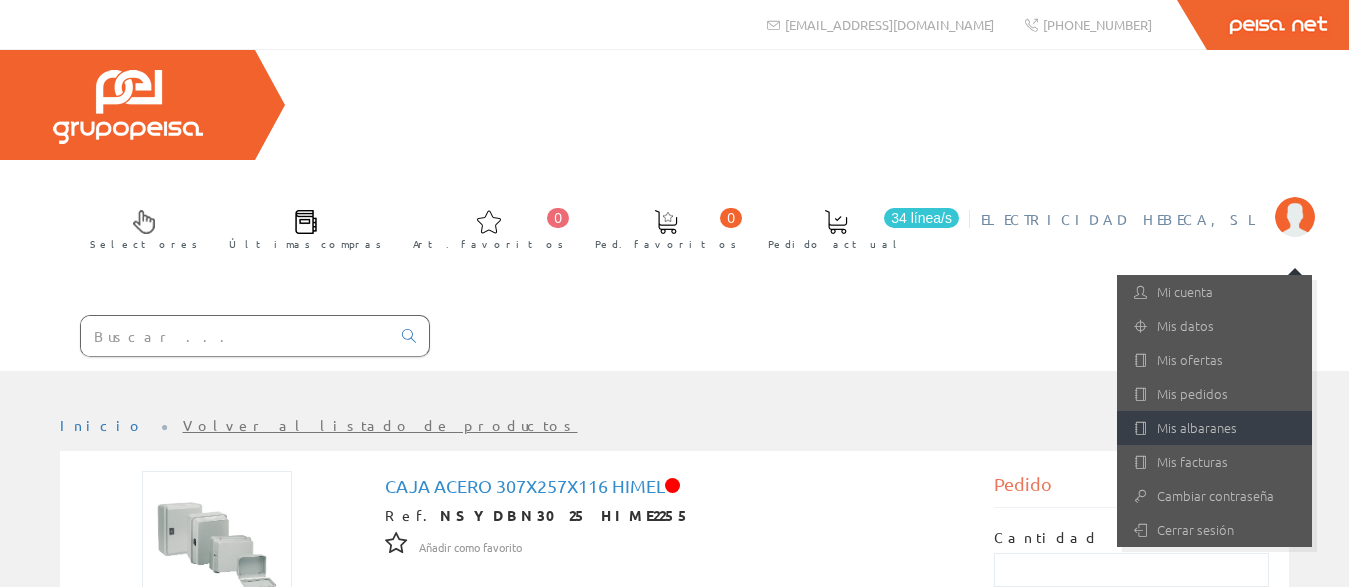 click on "Mis albaranes" at bounding box center (1214, 428) 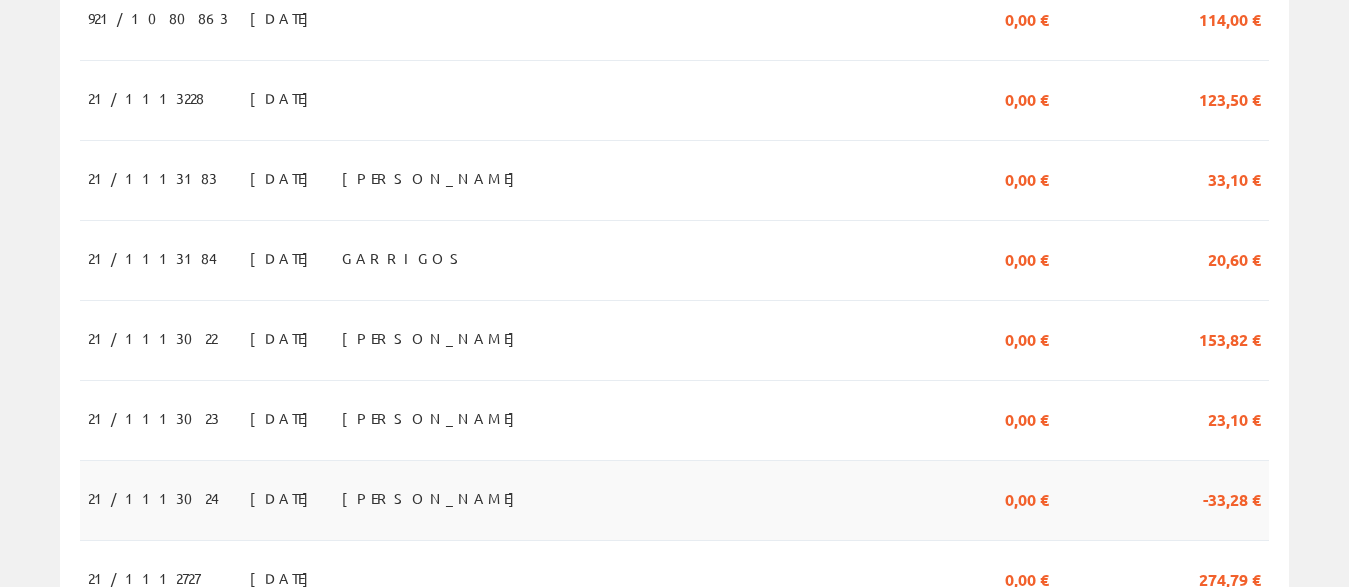 scroll, scrollTop: 1122, scrollLeft: 0, axis: vertical 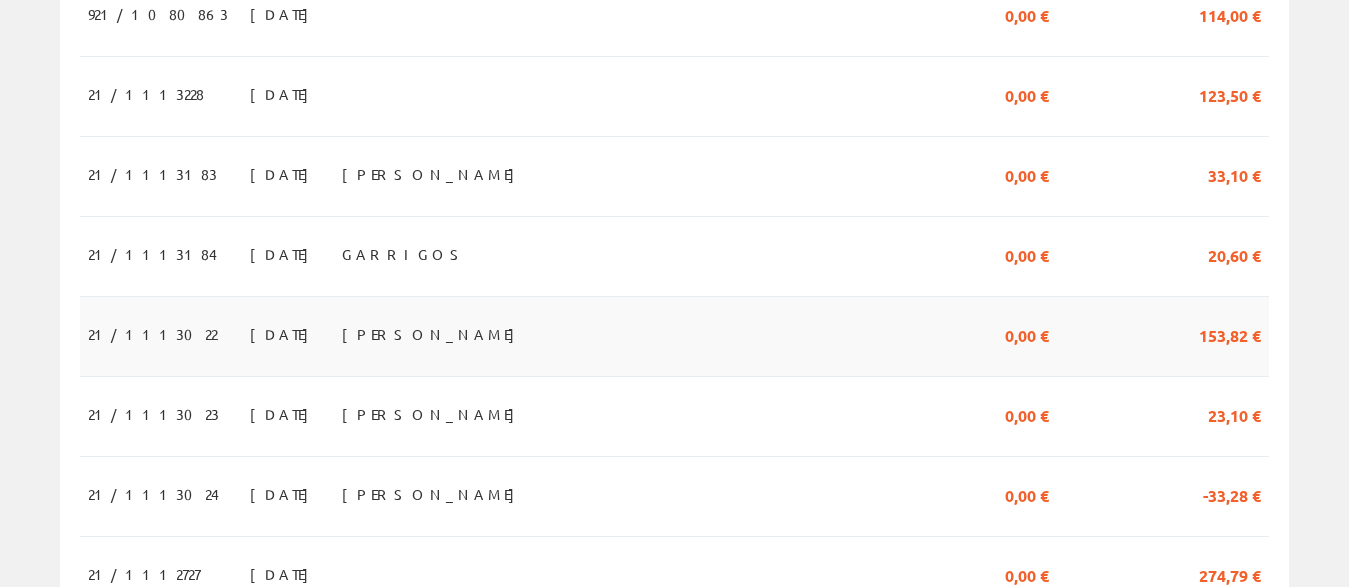click on "29/04/2025" at bounding box center [284, 334] 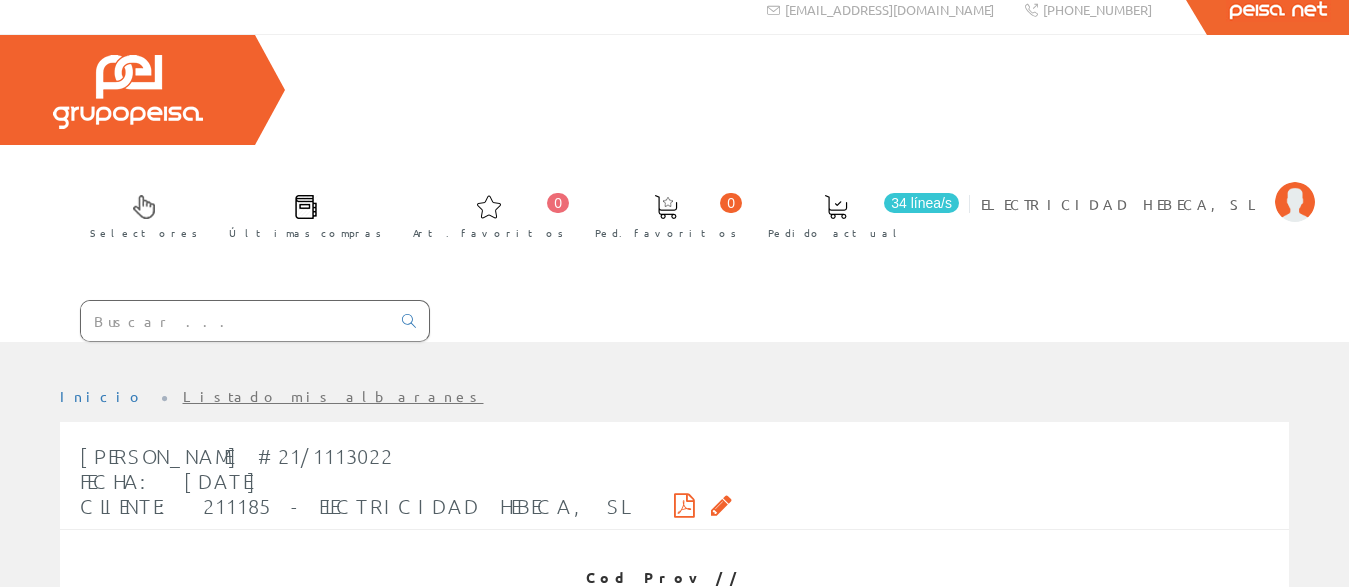 scroll, scrollTop: 0, scrollLeft: 0, axis: both 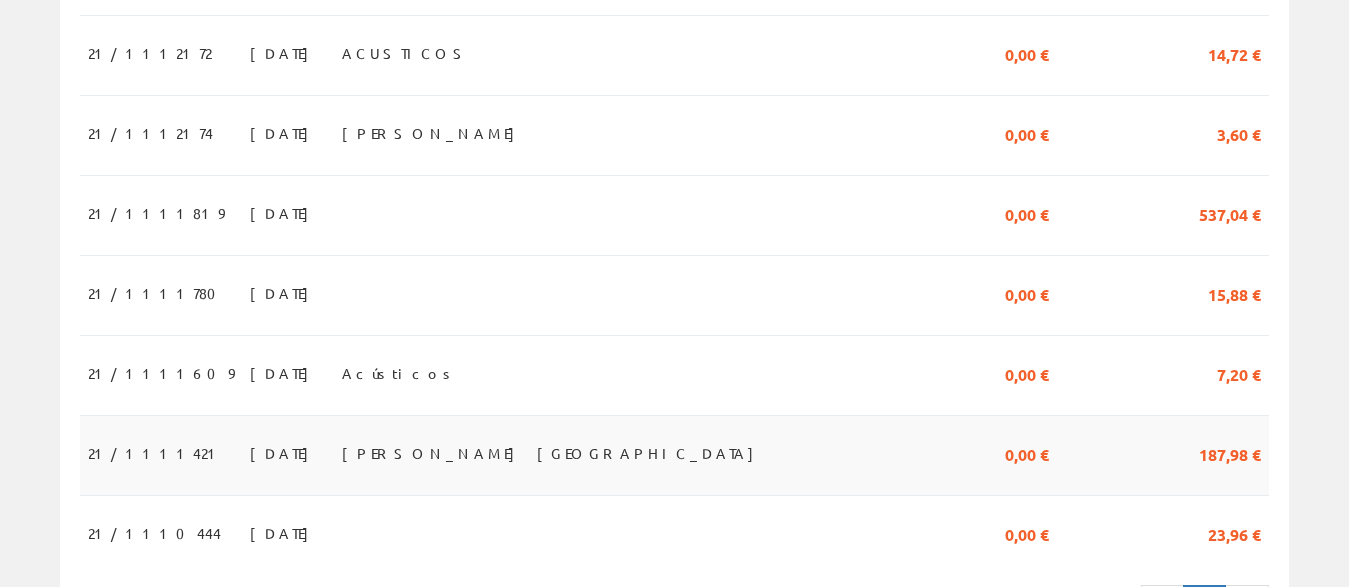 click on "[DATE]" at bounding box center (284, 453) 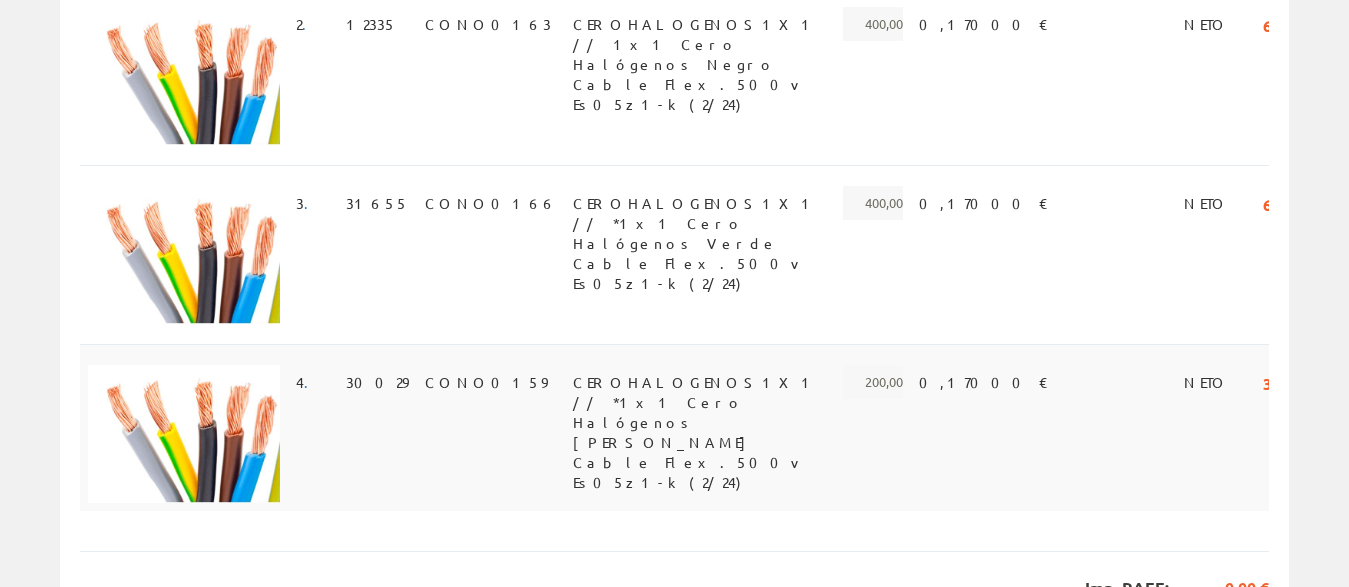 scroll, scrollTop: 422, scrollLeft: 0, axis: vertical 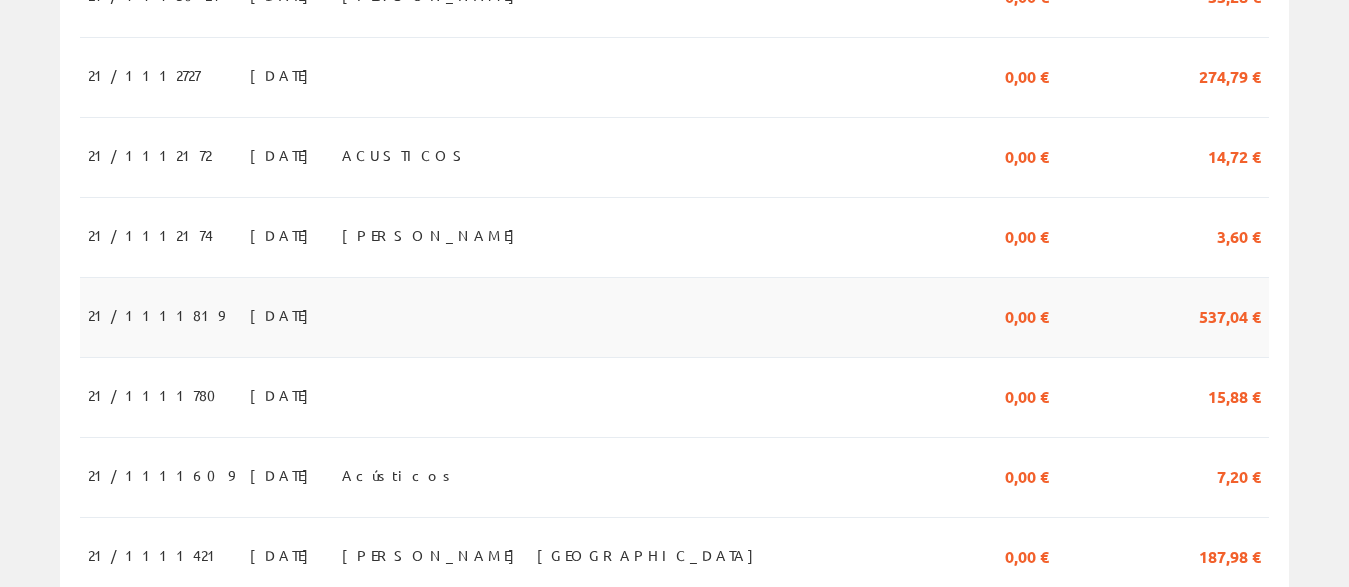 click on "[DATE]" at bounding box center [284, 315] 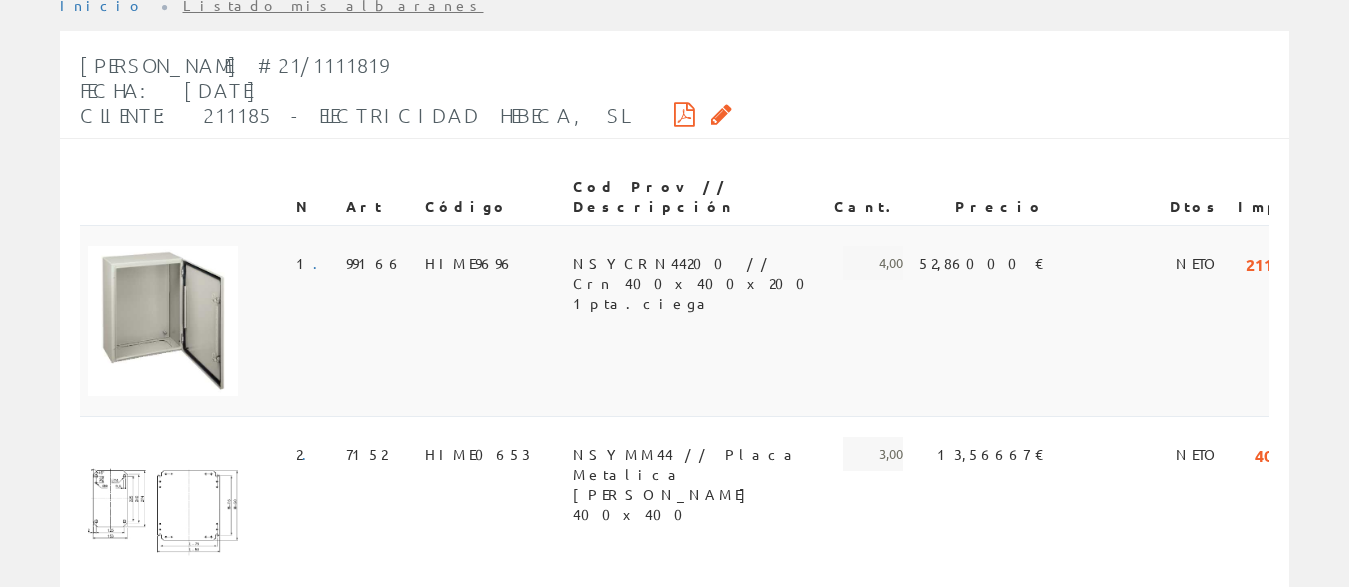scroll, scrollTop: 408, scrollLeft: 0, axis: vertical 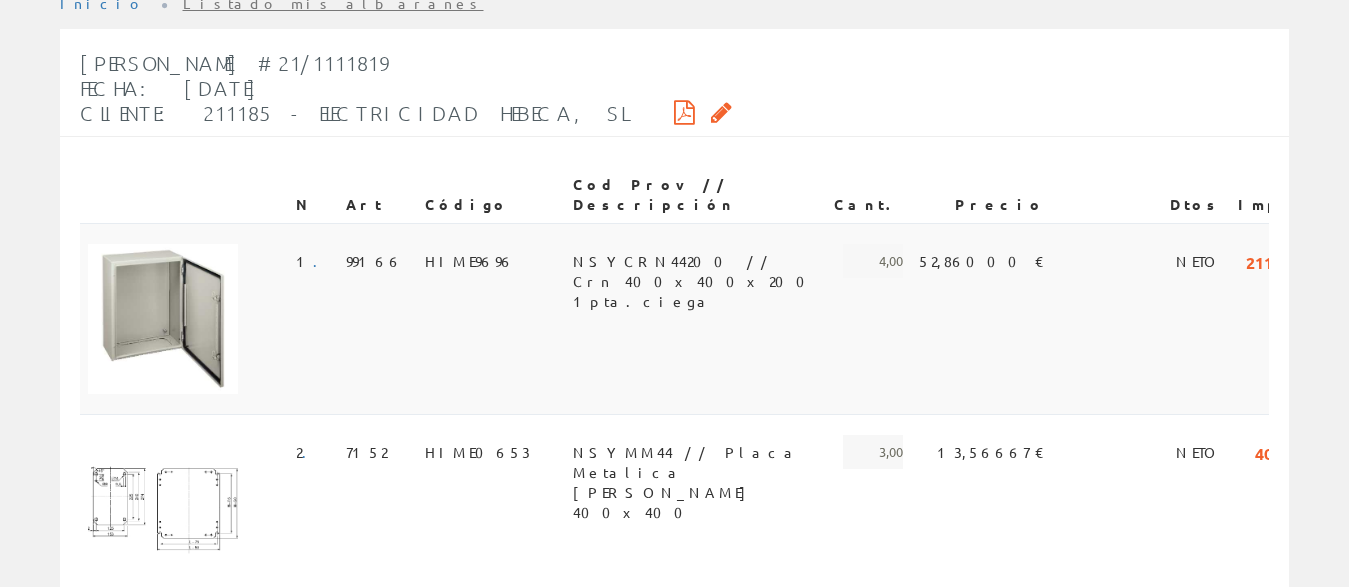click on "NSYCRN44200 // Crn 400x400x200 1pta.ciega" at bounding box center [695, 261] 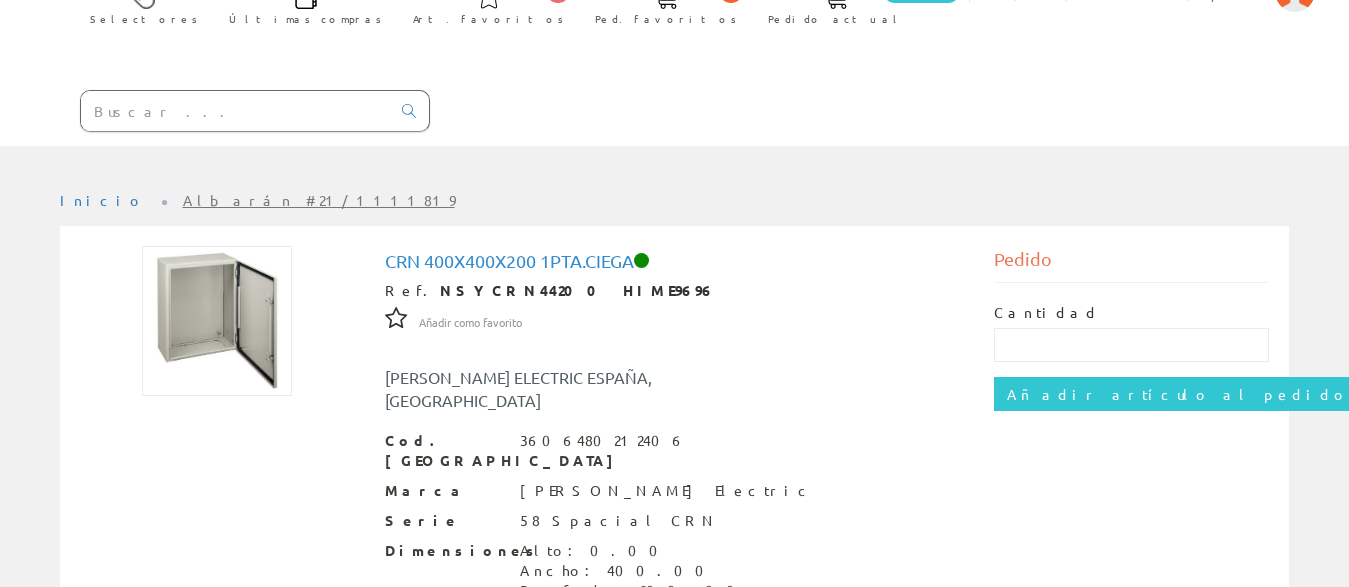 scroll, scrollTop: 0, scrollLeft: 0, axis: both 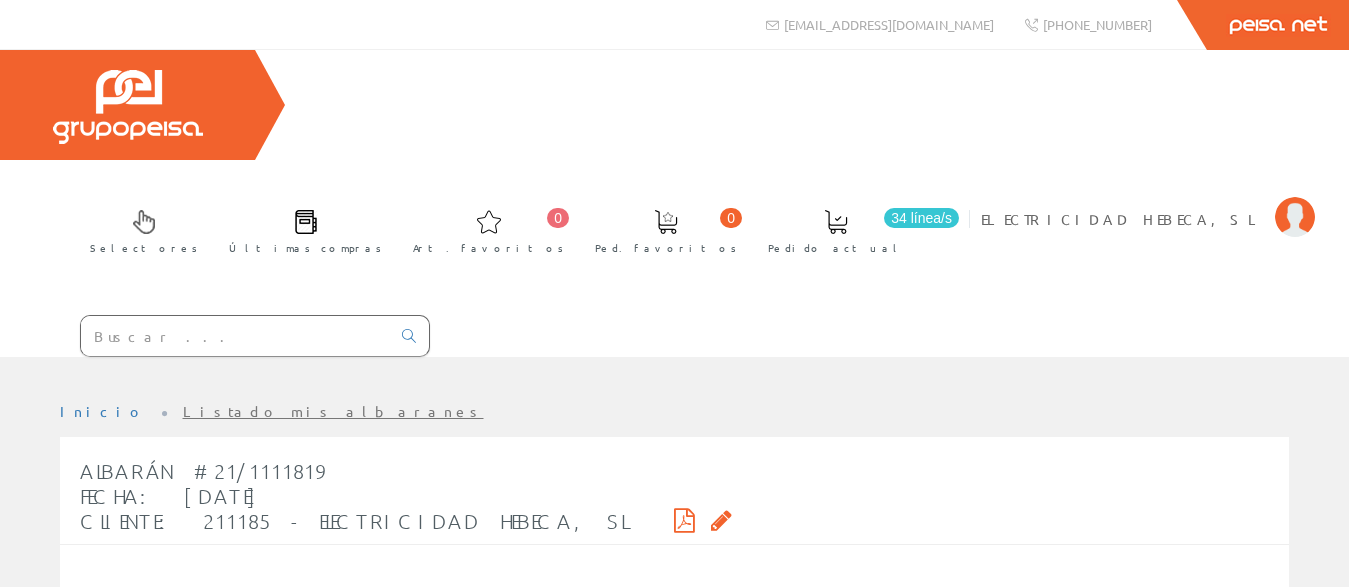click at bounding box center (128, 107) 